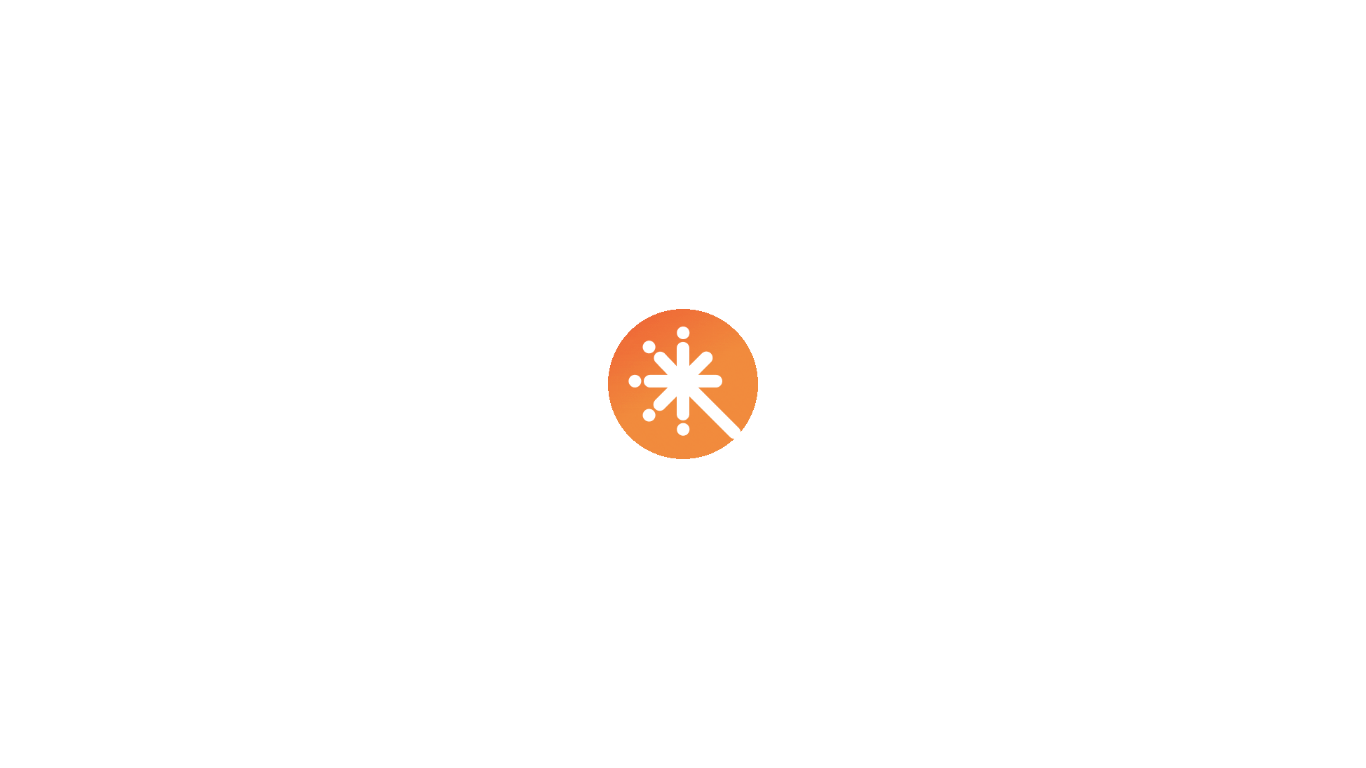 scroll, scrollTop: 0, scrollLeft: 0, axis: both 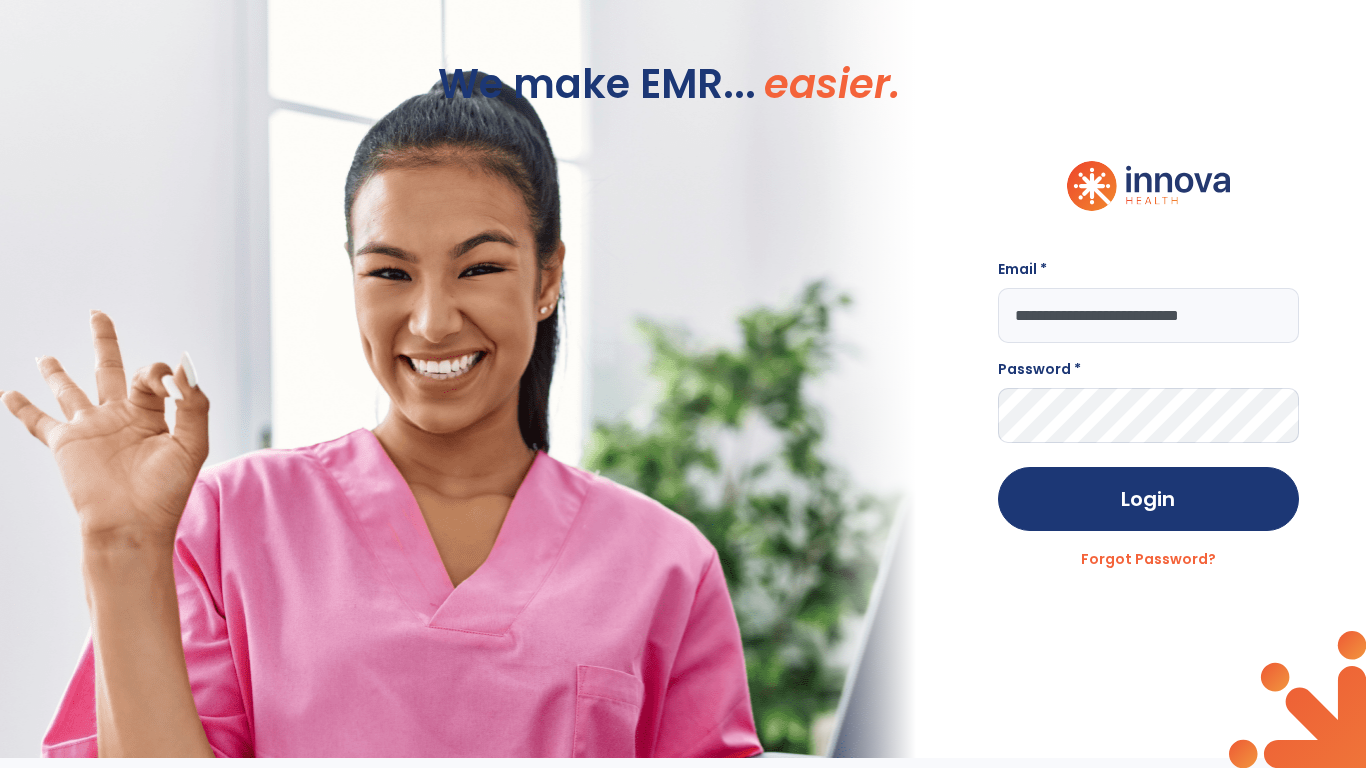 type on "**********" 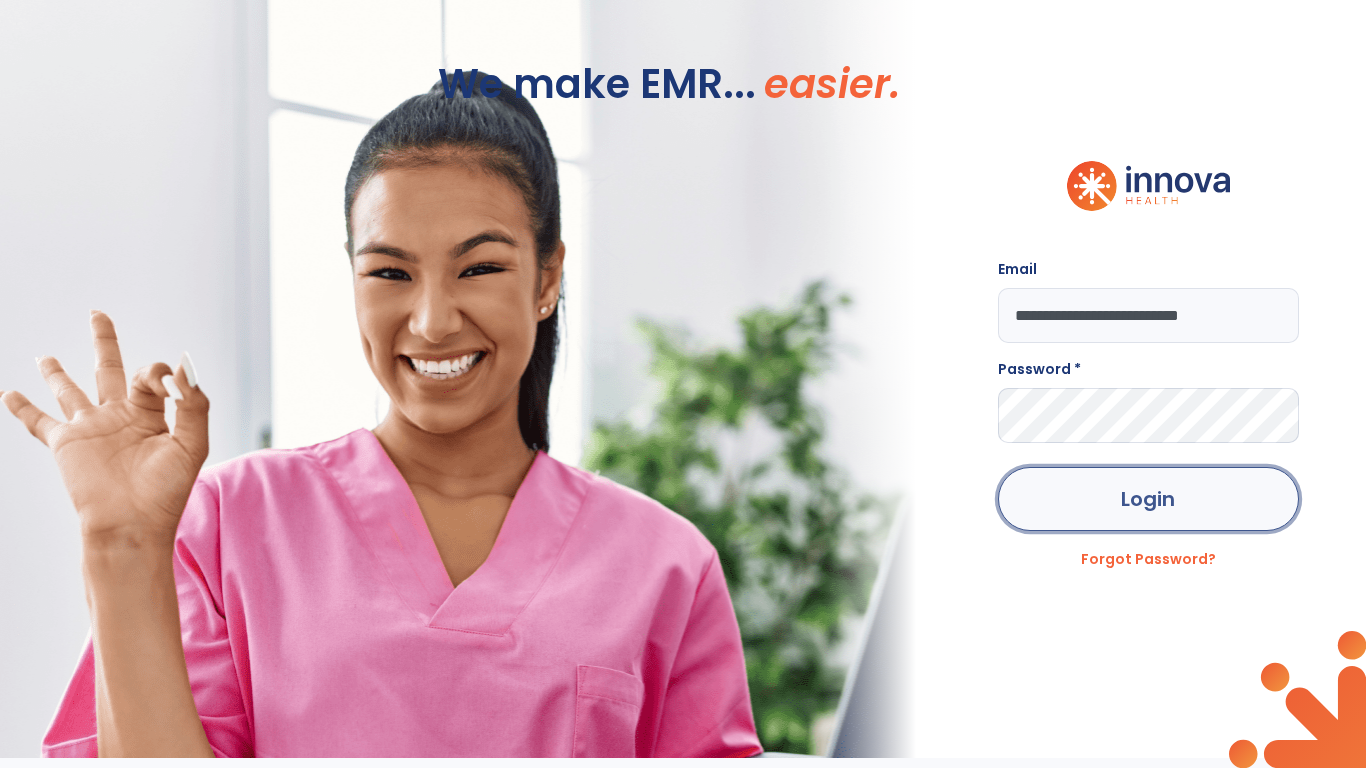 click on "Login" 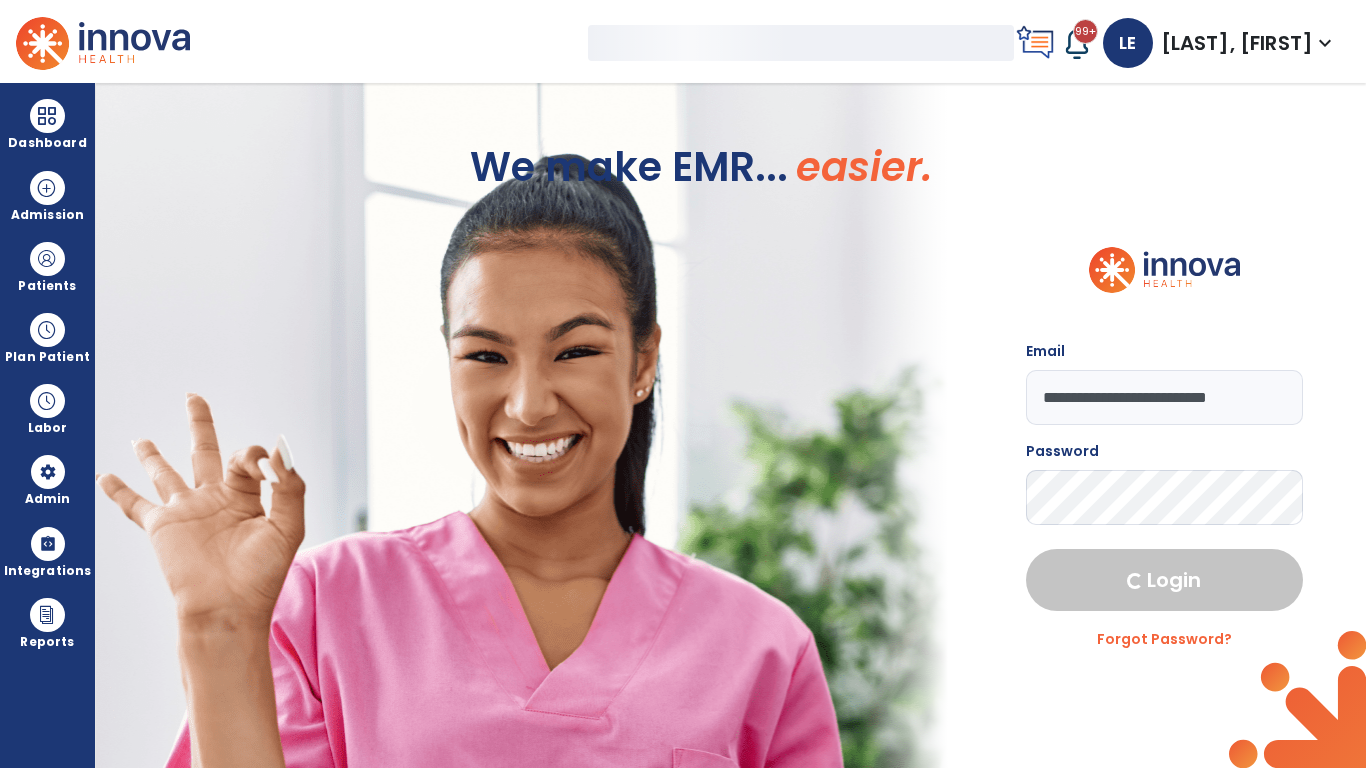 select on "***" 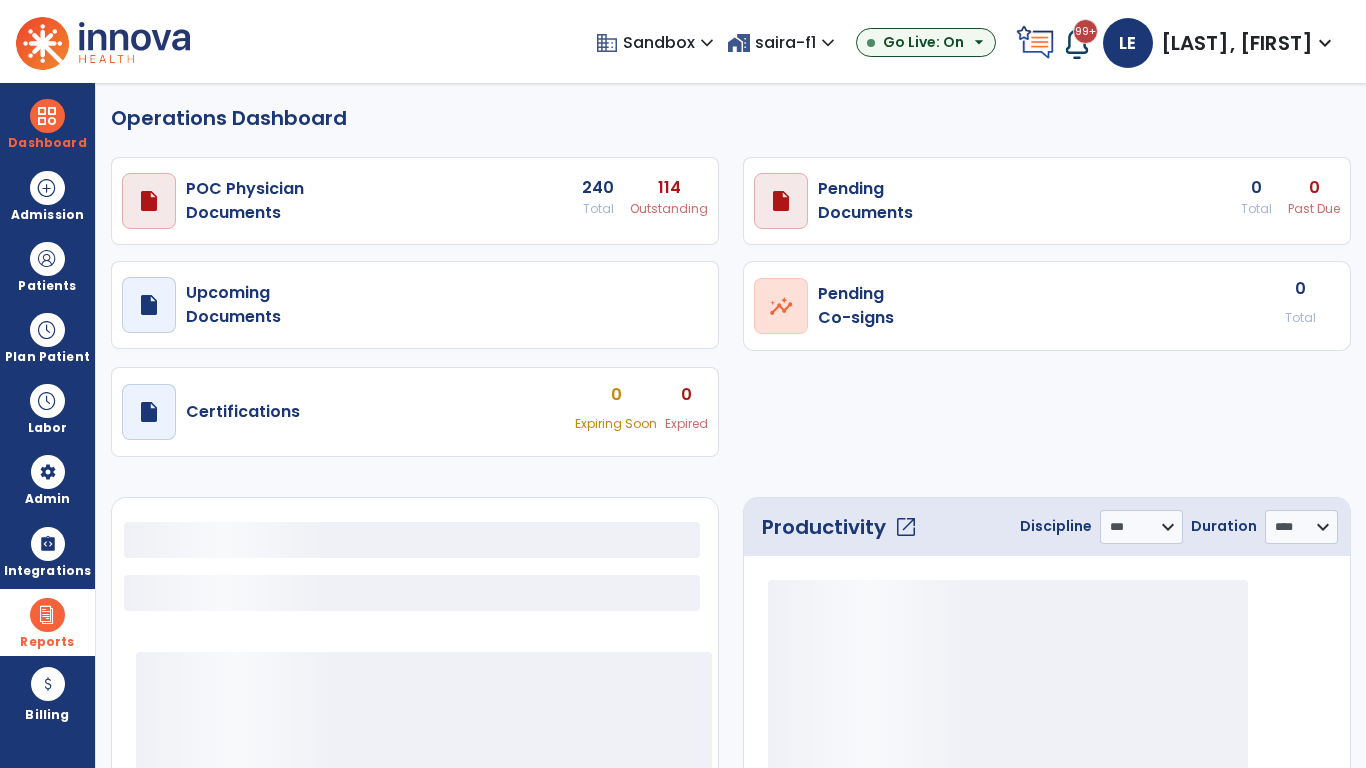 click at bounding box center [47, 615] 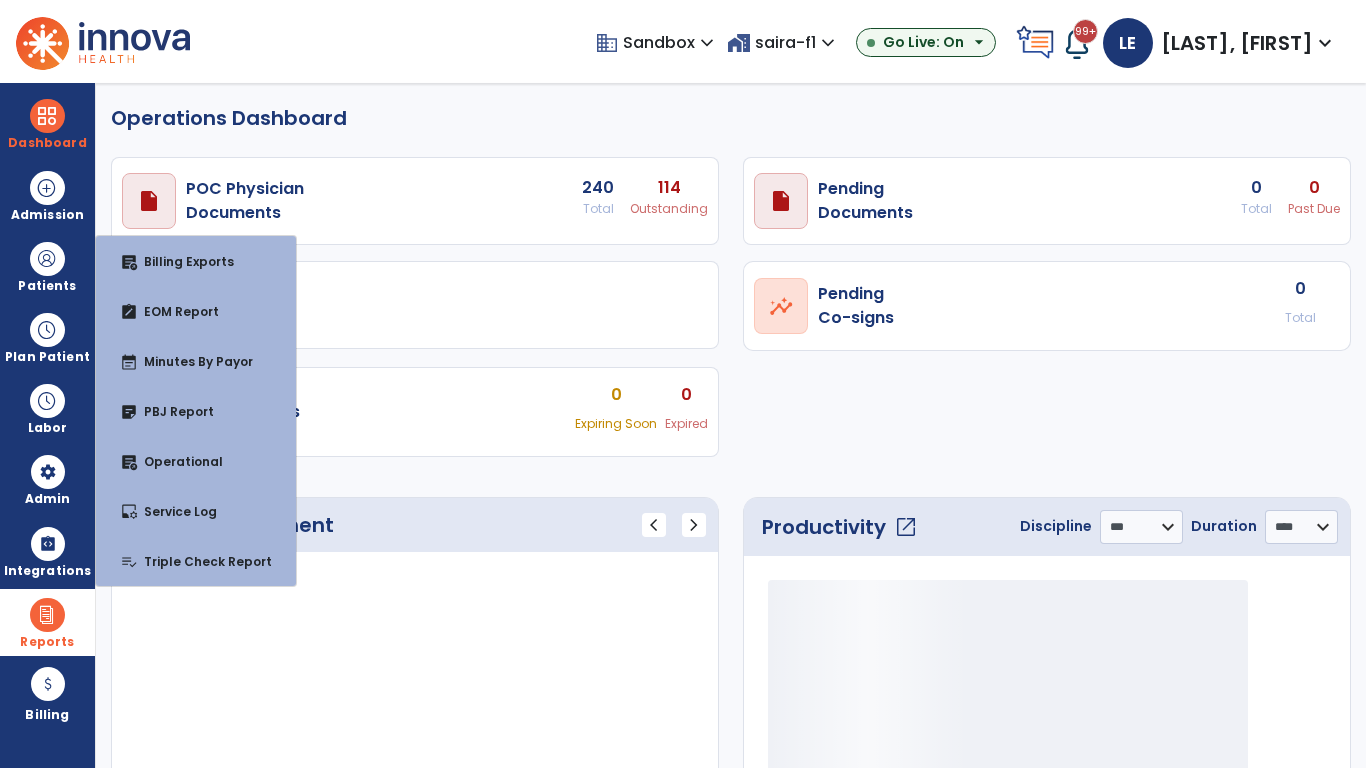 select on "***" 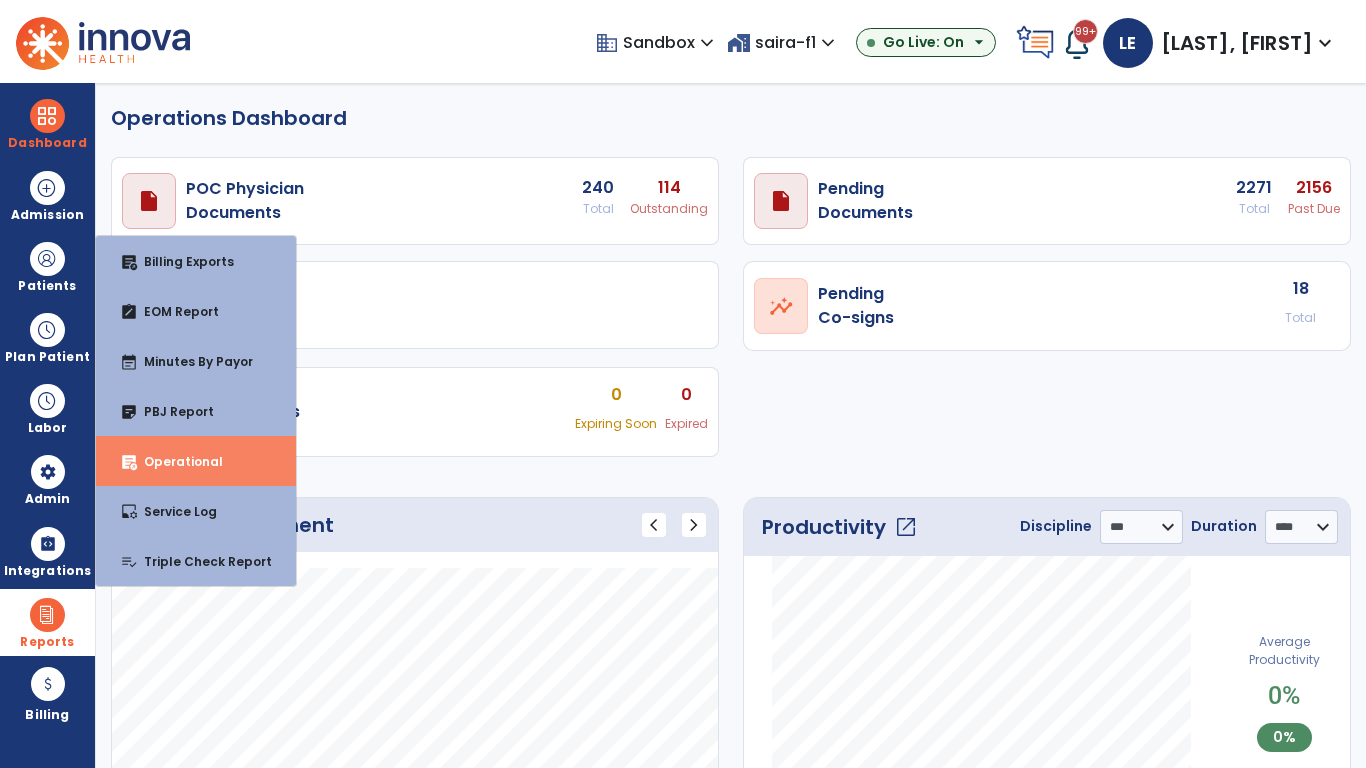 click on "Operational" at bounding box center [175, 461] 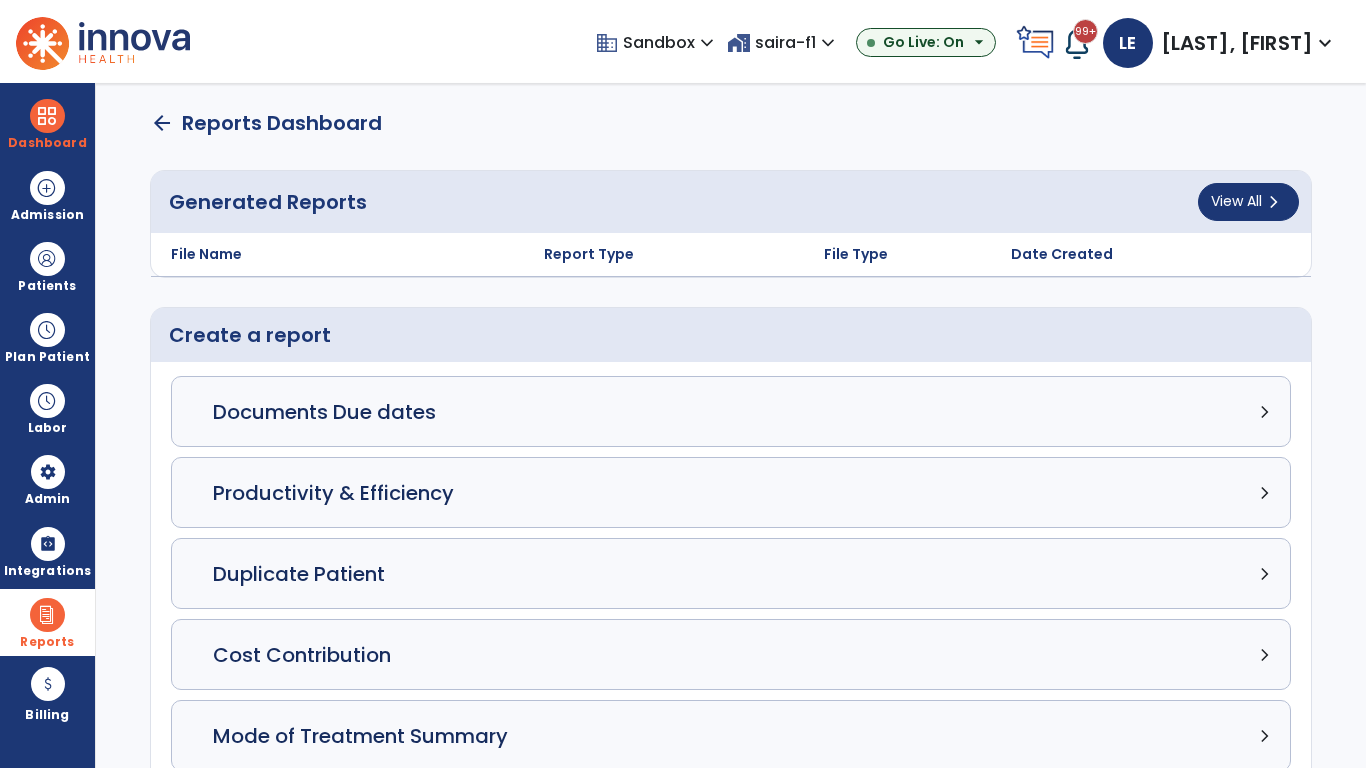 click on "Census Detail chevron_right" 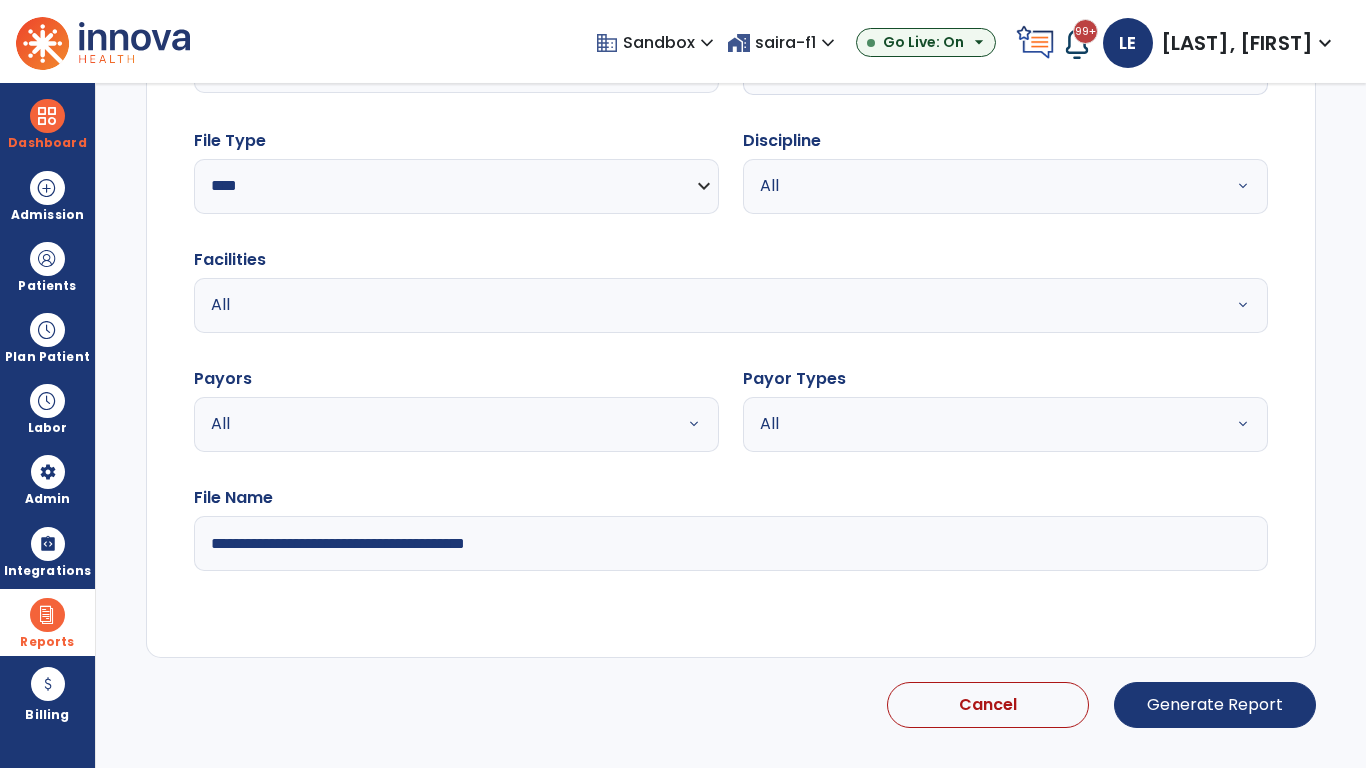 select on "*****" 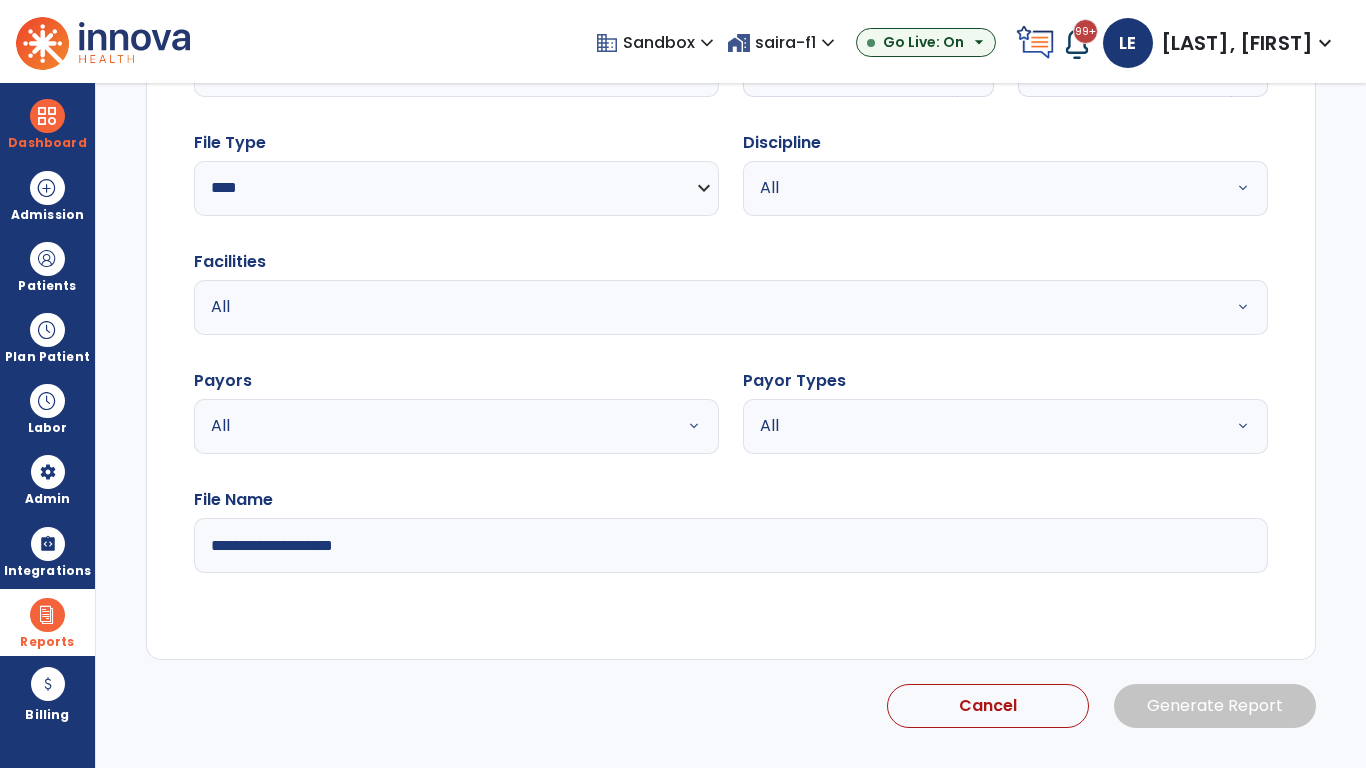 click 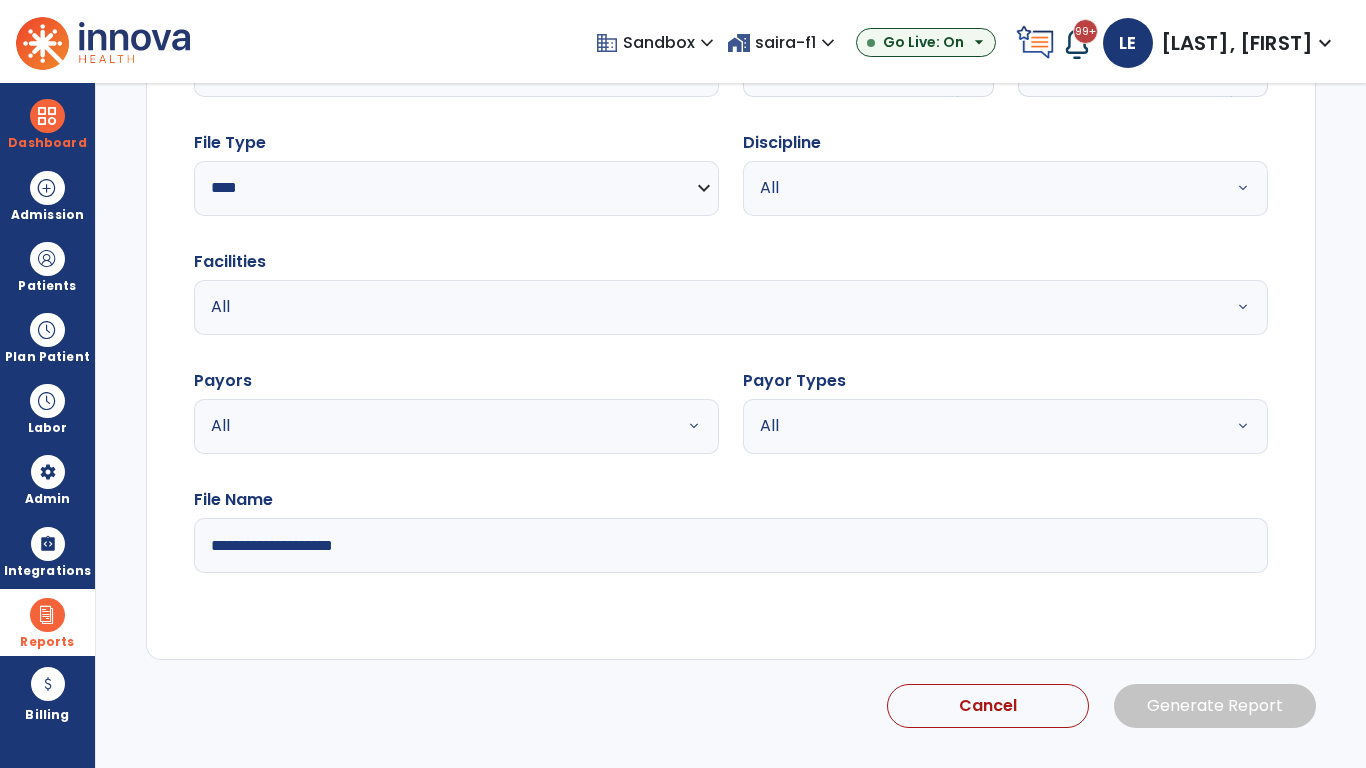 select on "*" 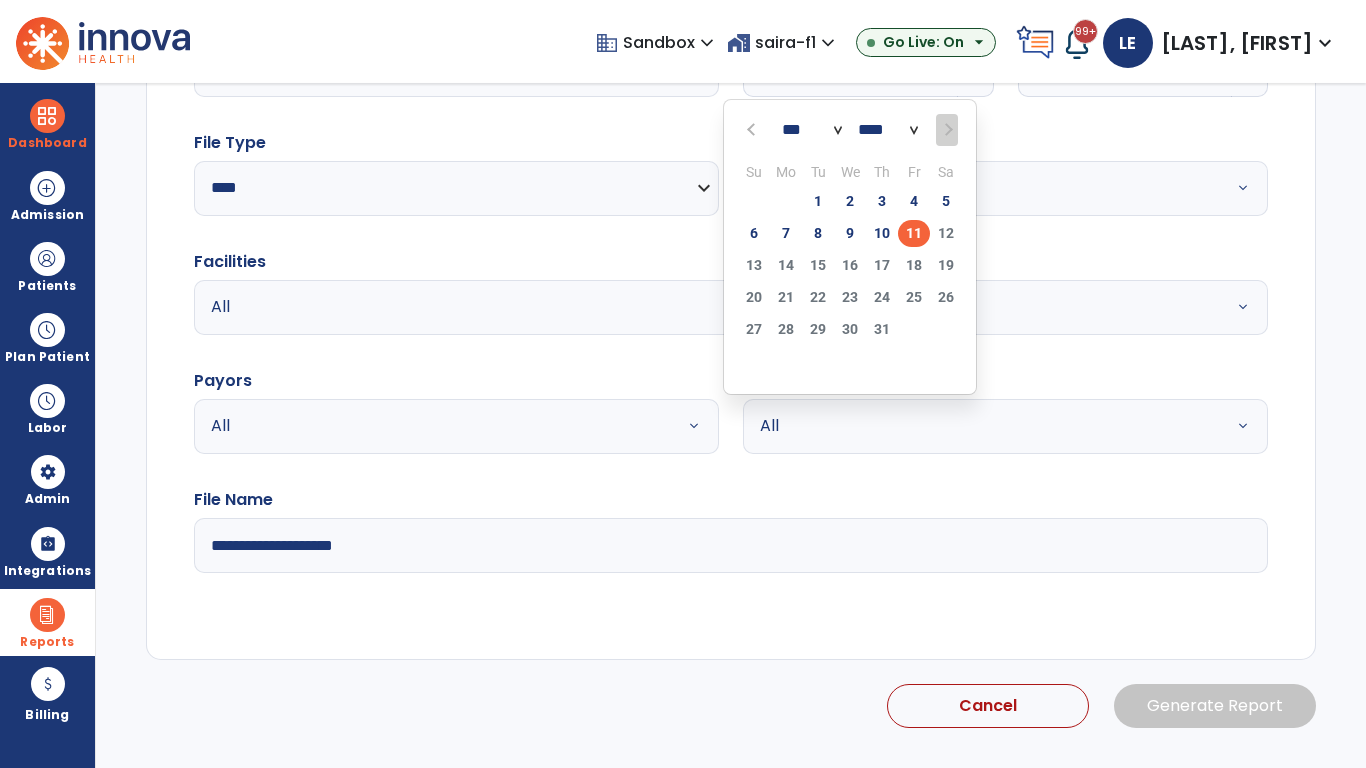 scroll, scrollTop: 192, scrollLeft: 0, axis: vertical 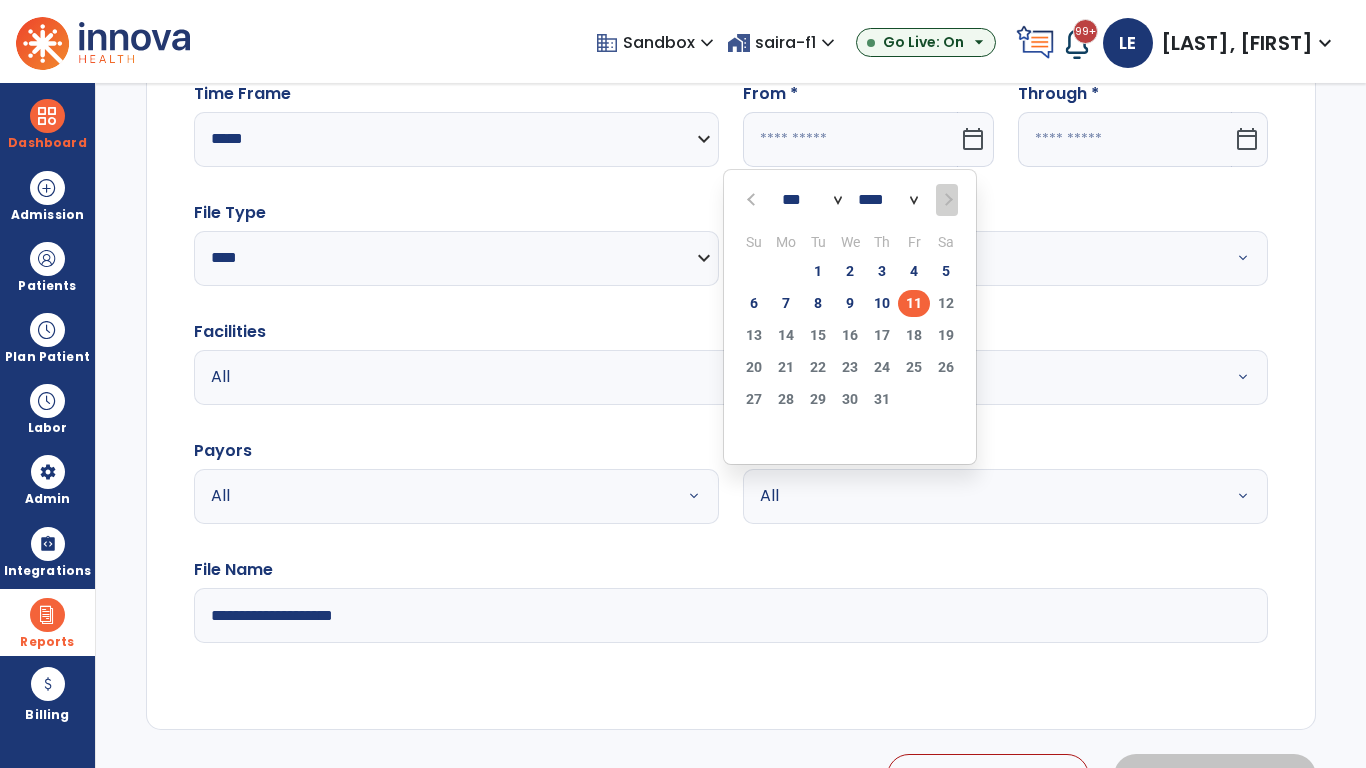select on "****" 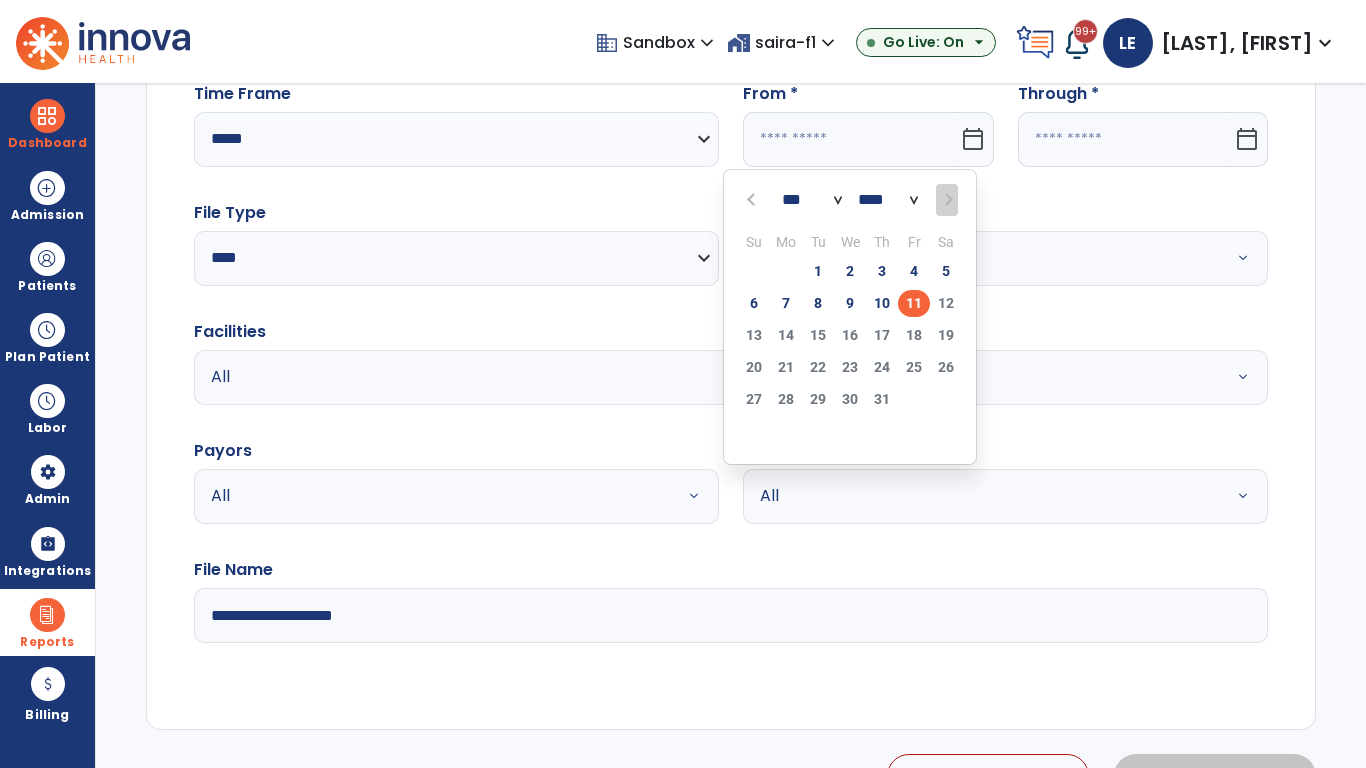 select on "**" 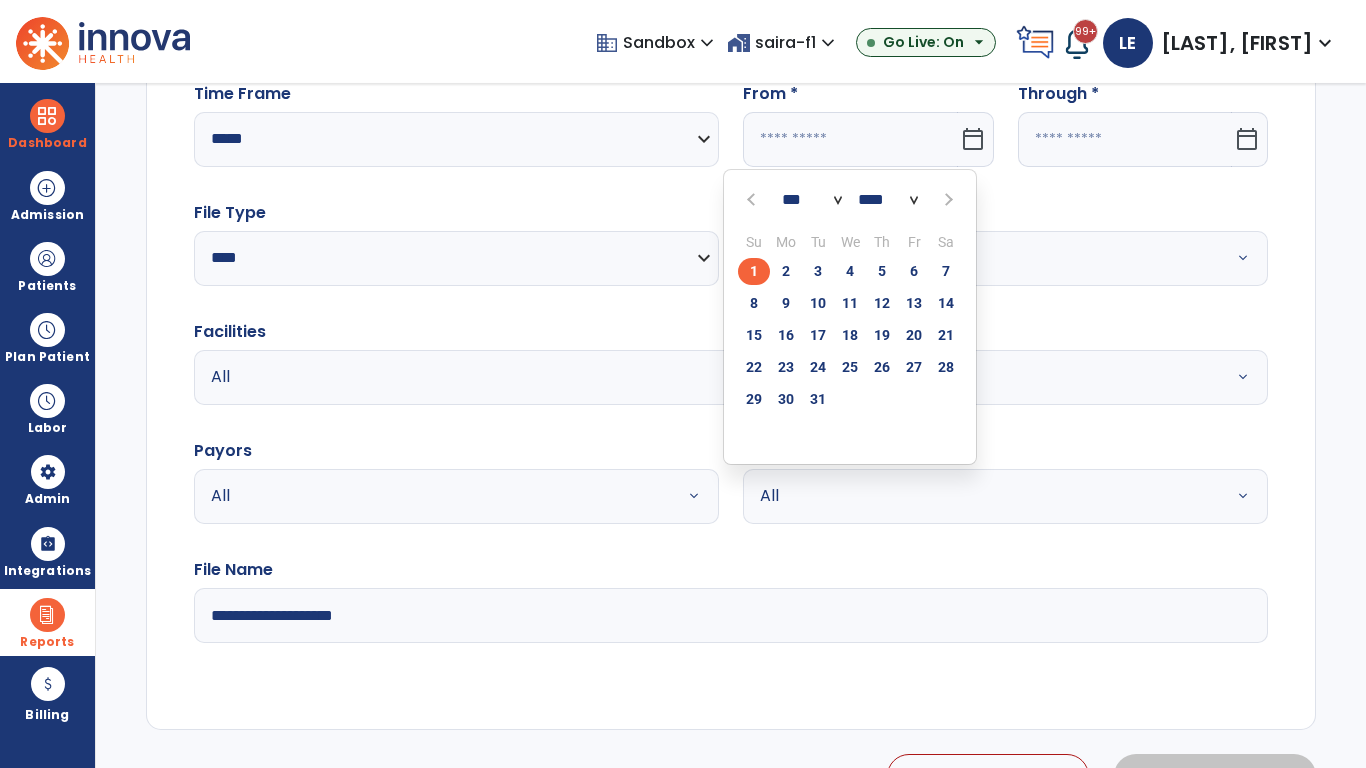 click on "1" 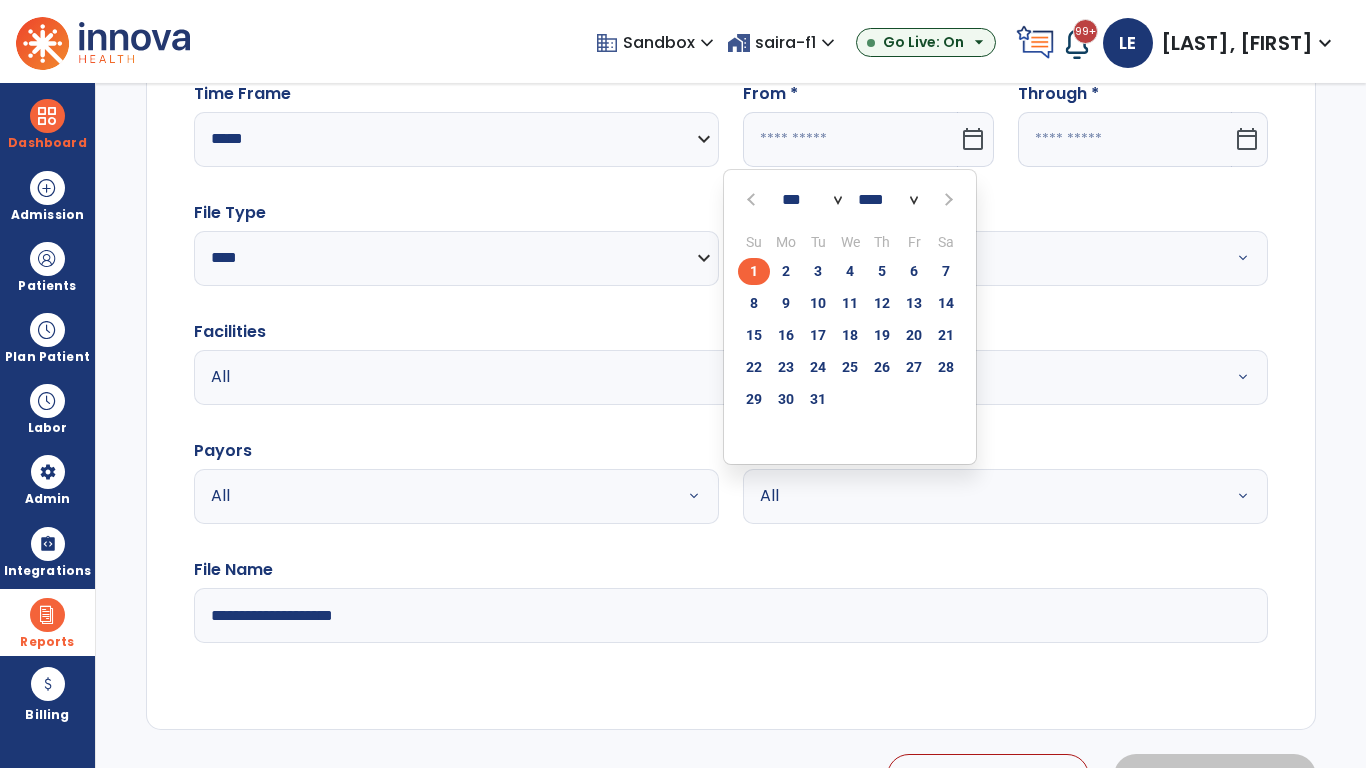 type on "**********" 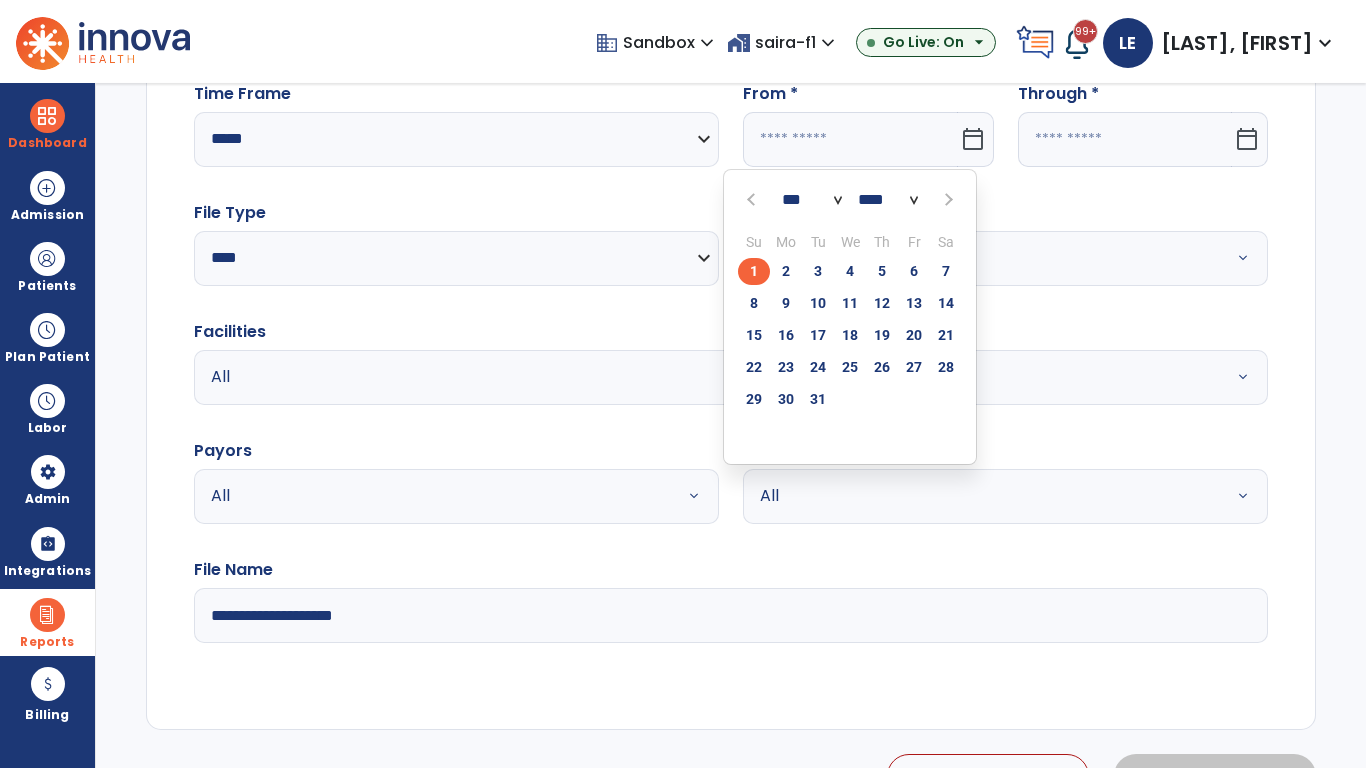 type on "*********" 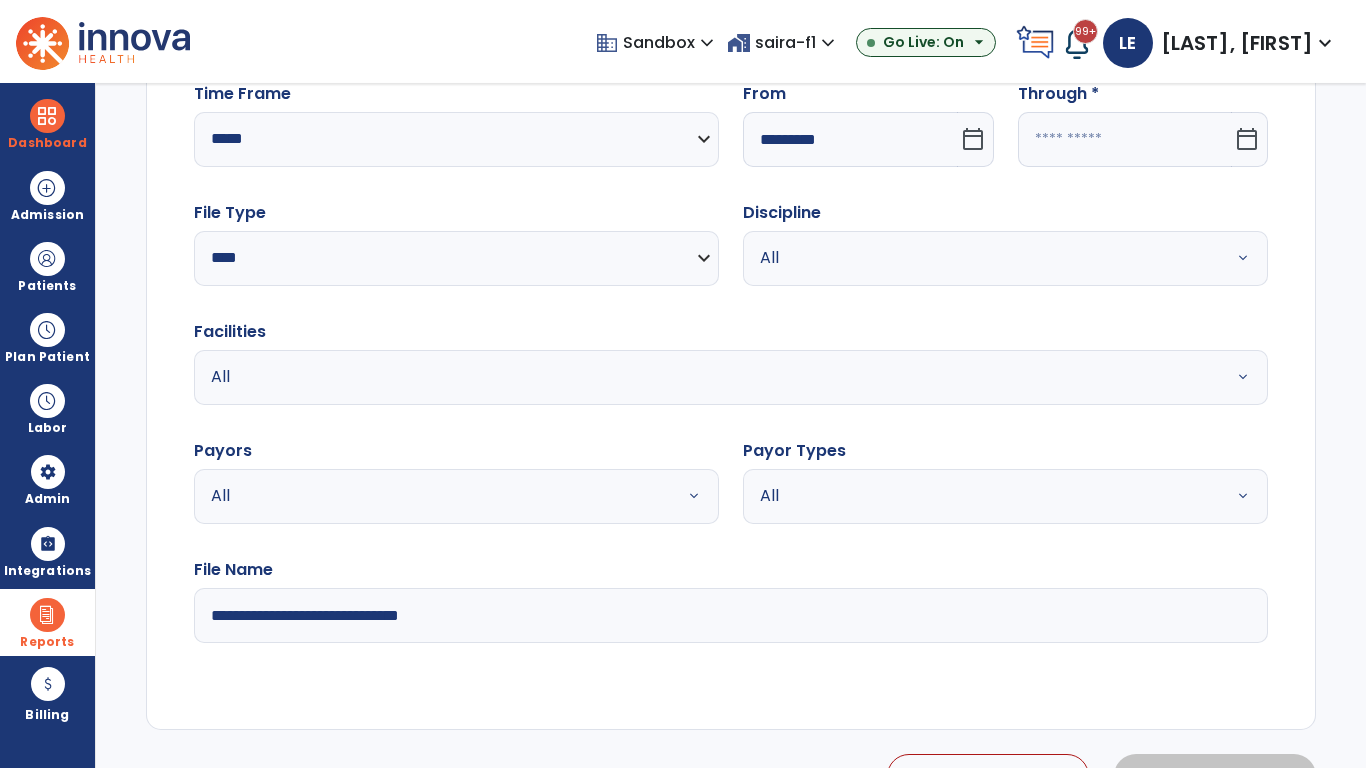 click 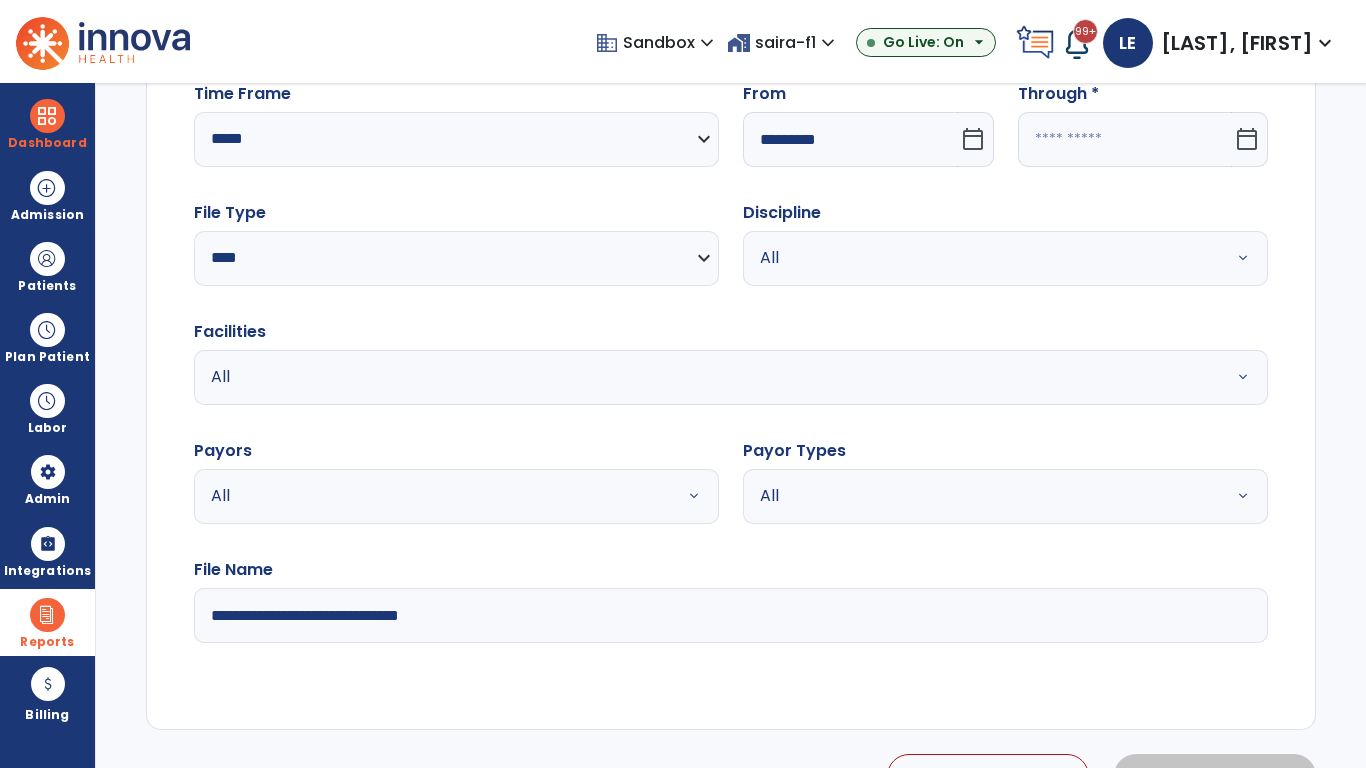 select on "*" 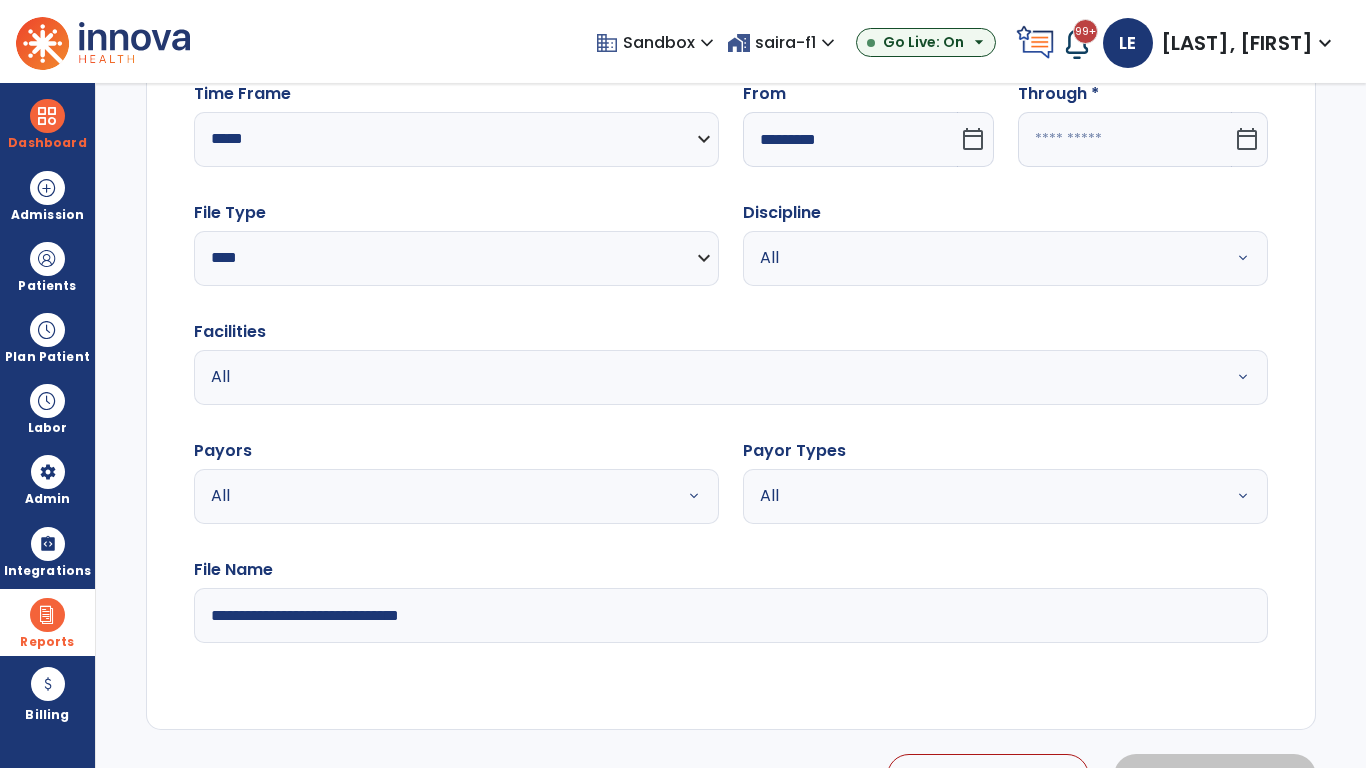 select on "****" 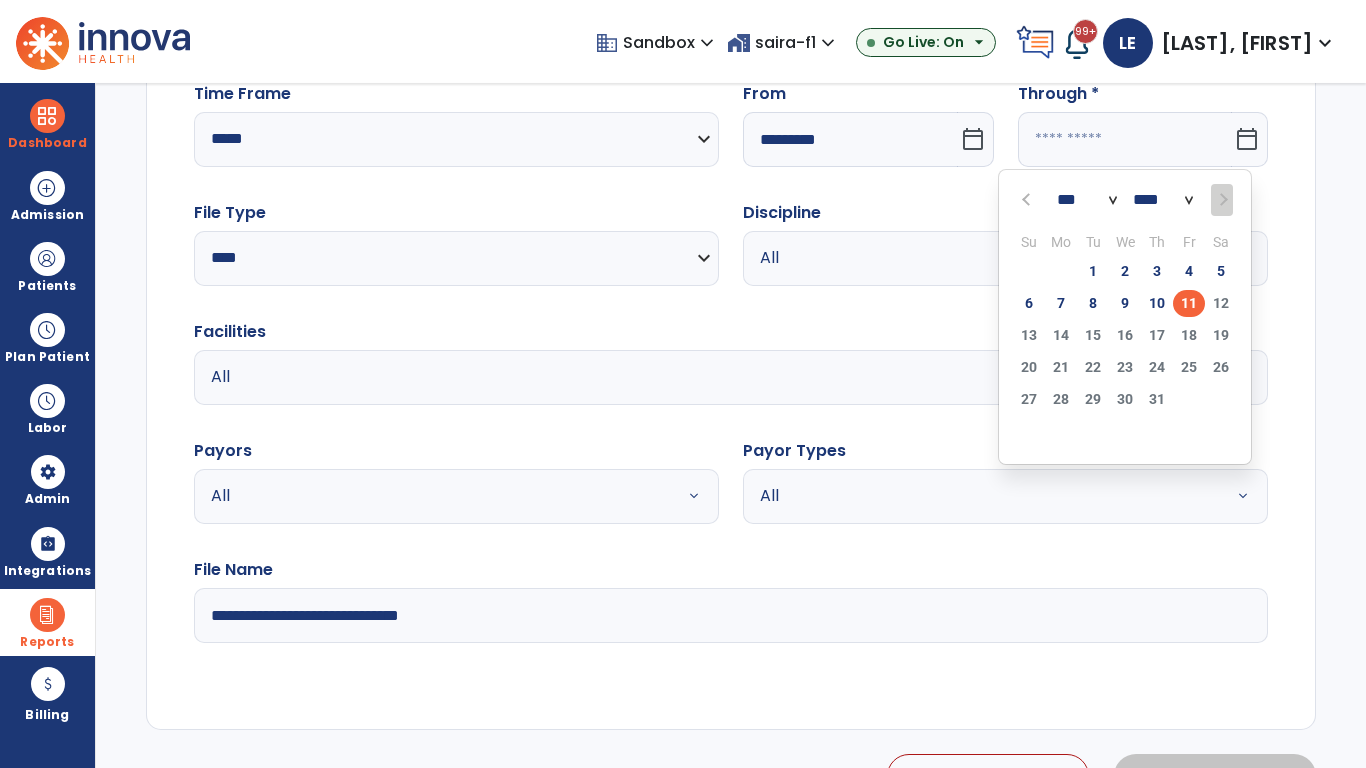 select on "*" 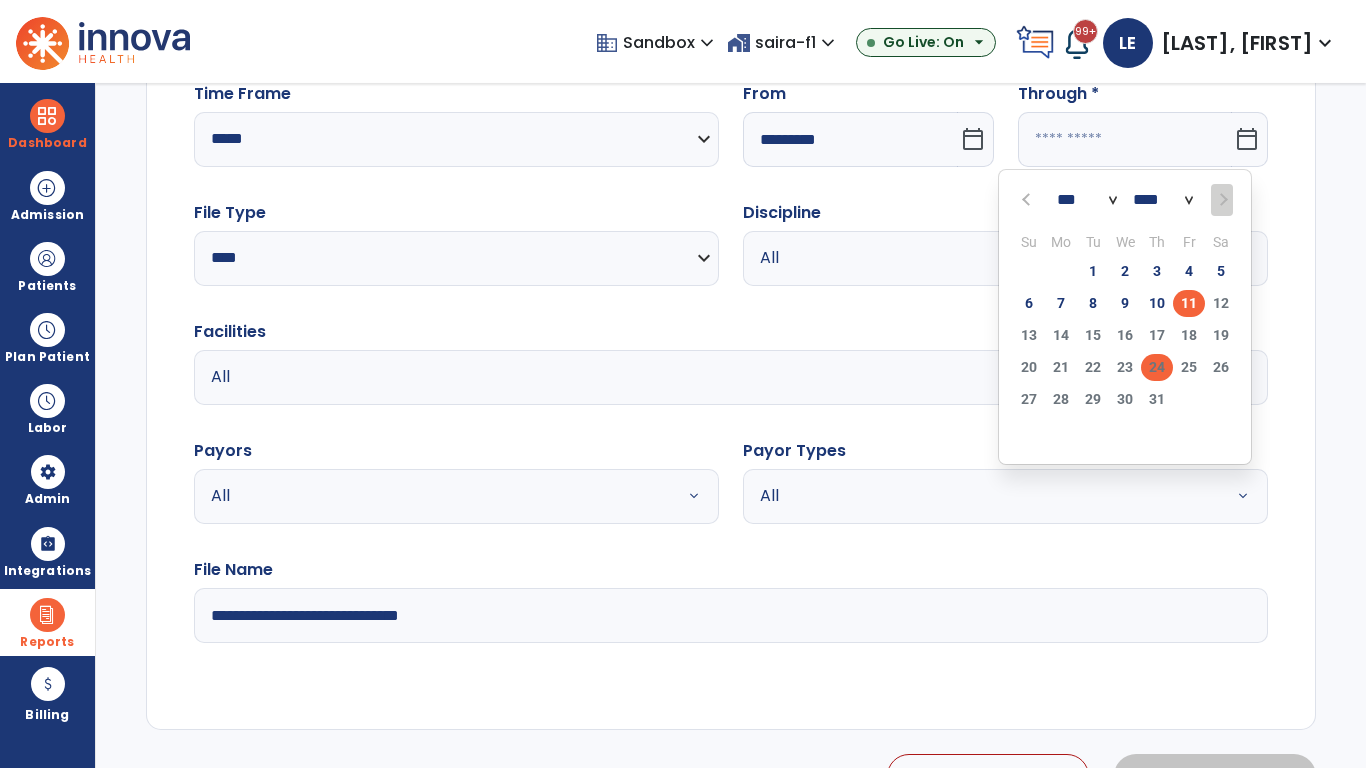 click on "24" 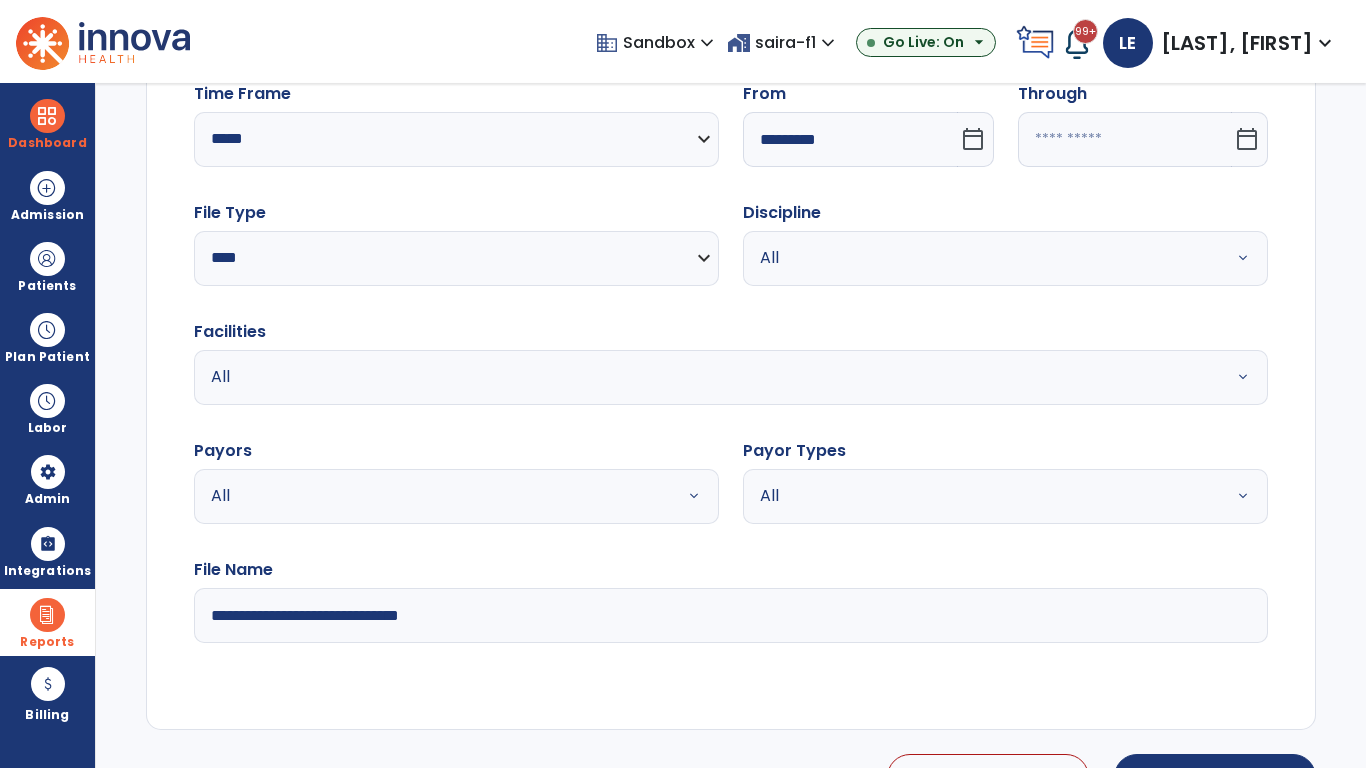 type on "**********" 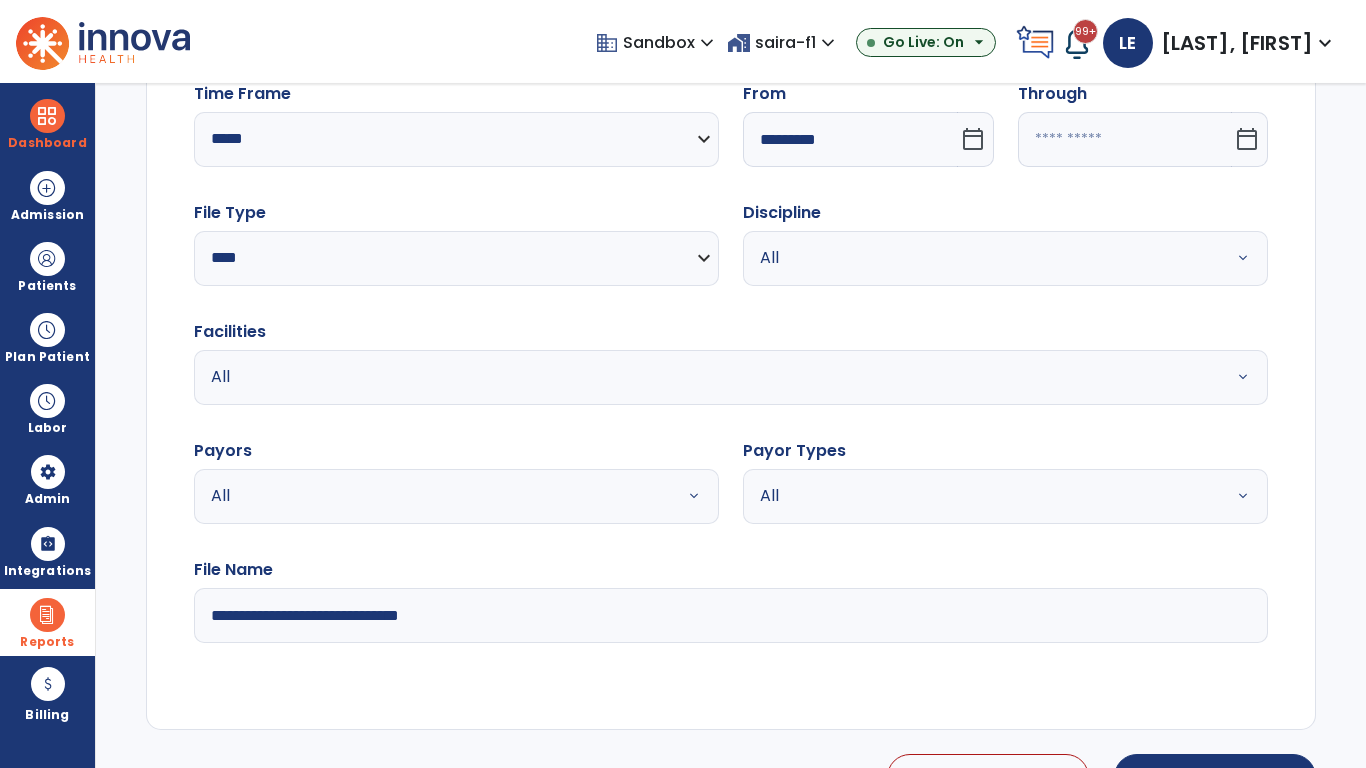 type on "*********" 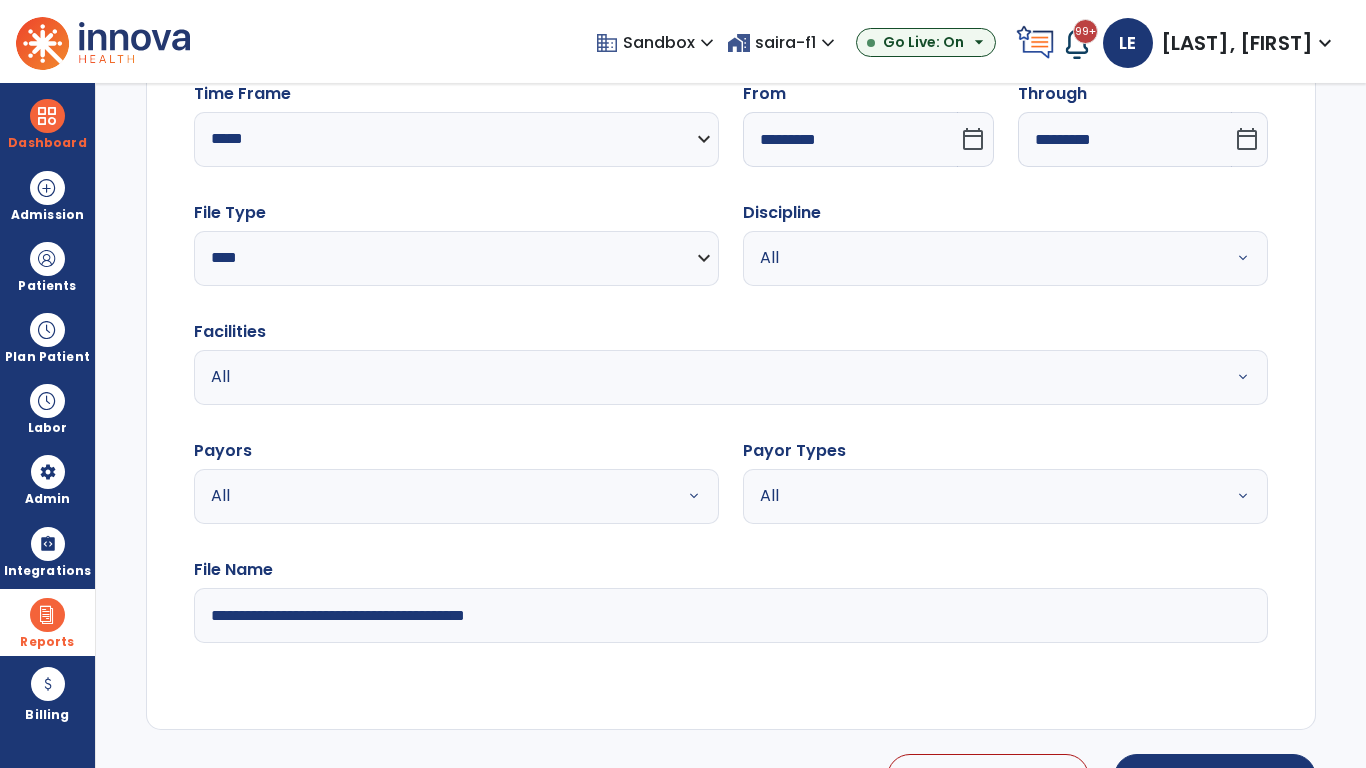 click on "All" at bounding box center (981, 258) 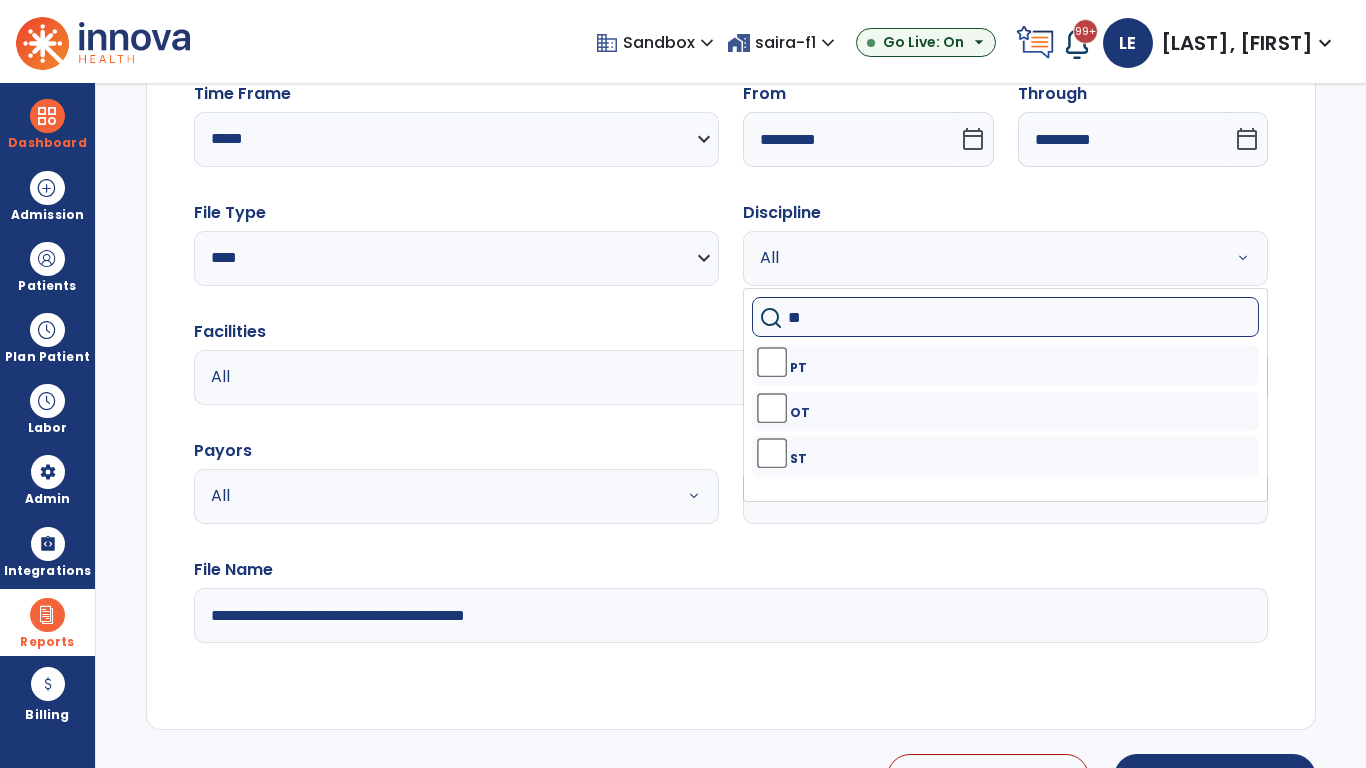 type on "**" 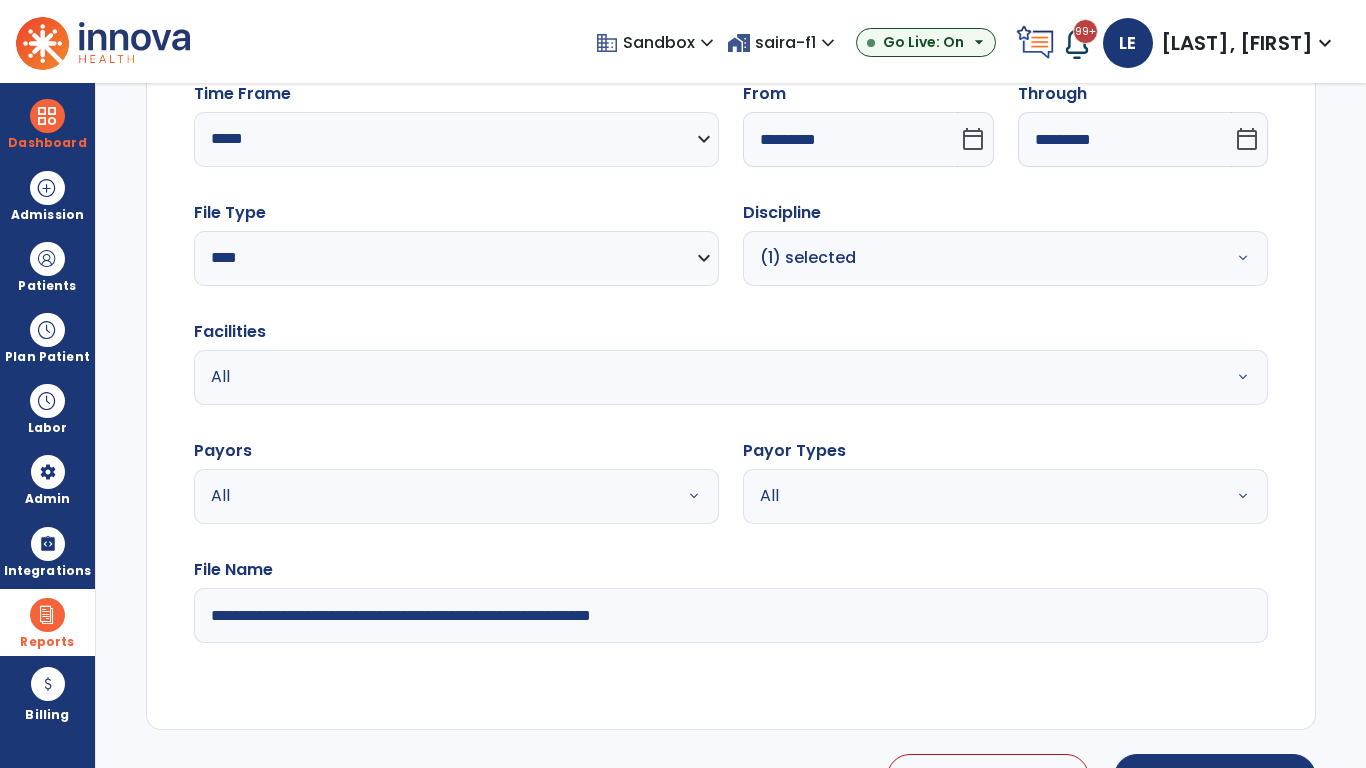 type on "**********" 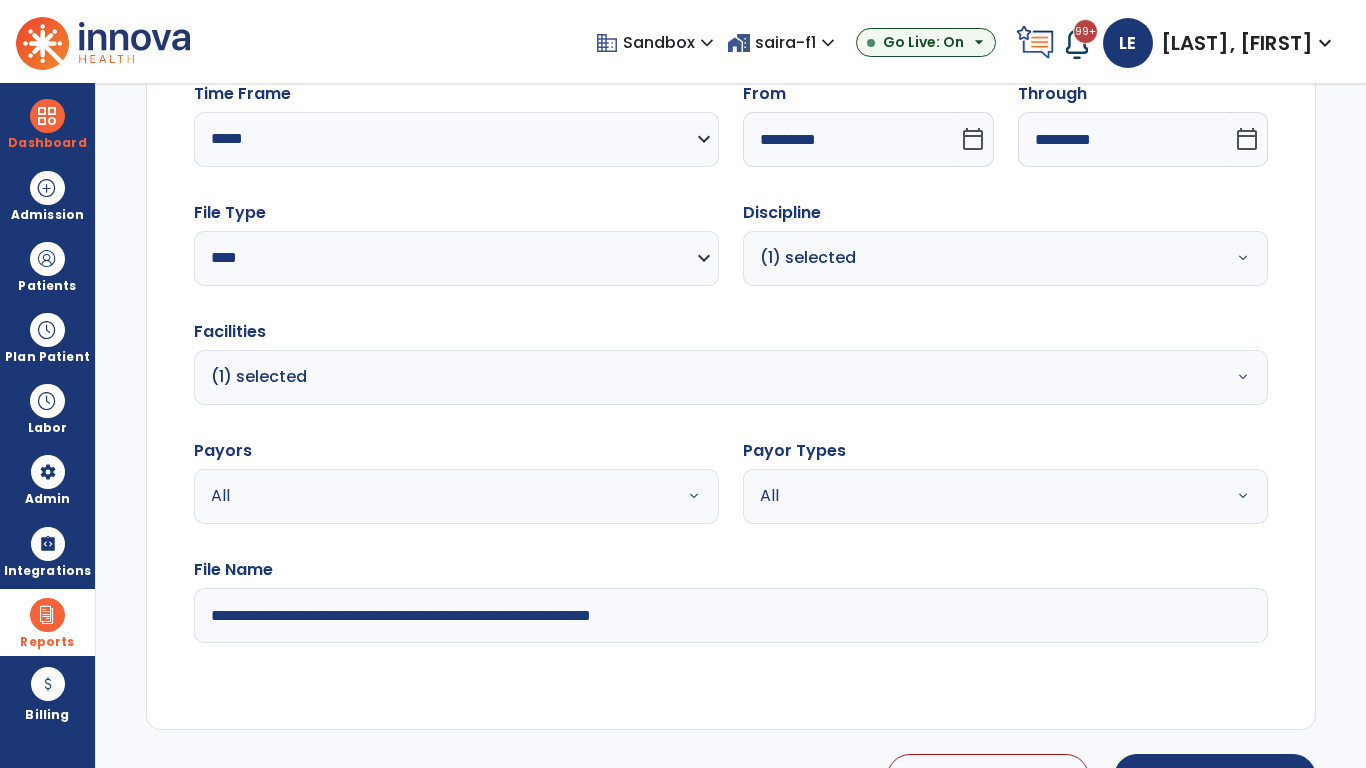 click on "All" at bounding box center (432, 496) 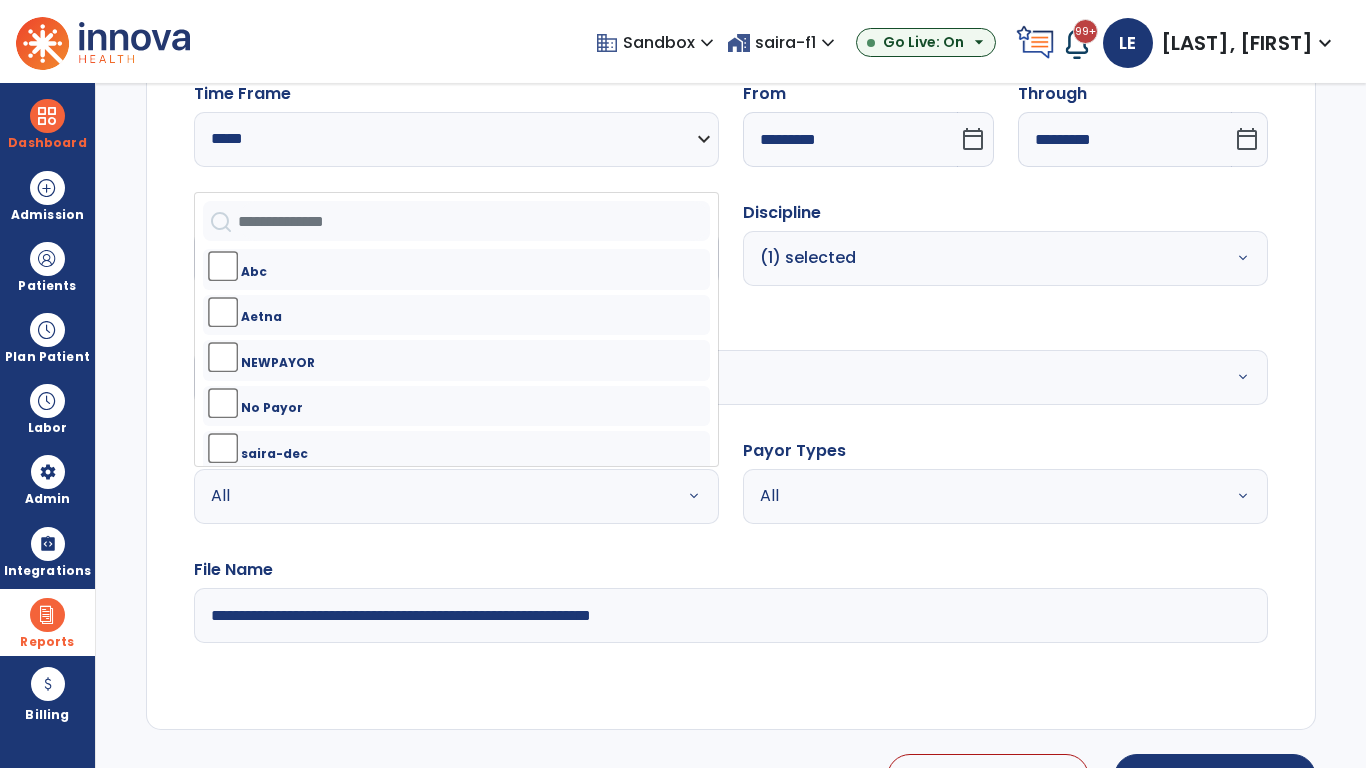 click on "All" at bounding box center [981, 496] 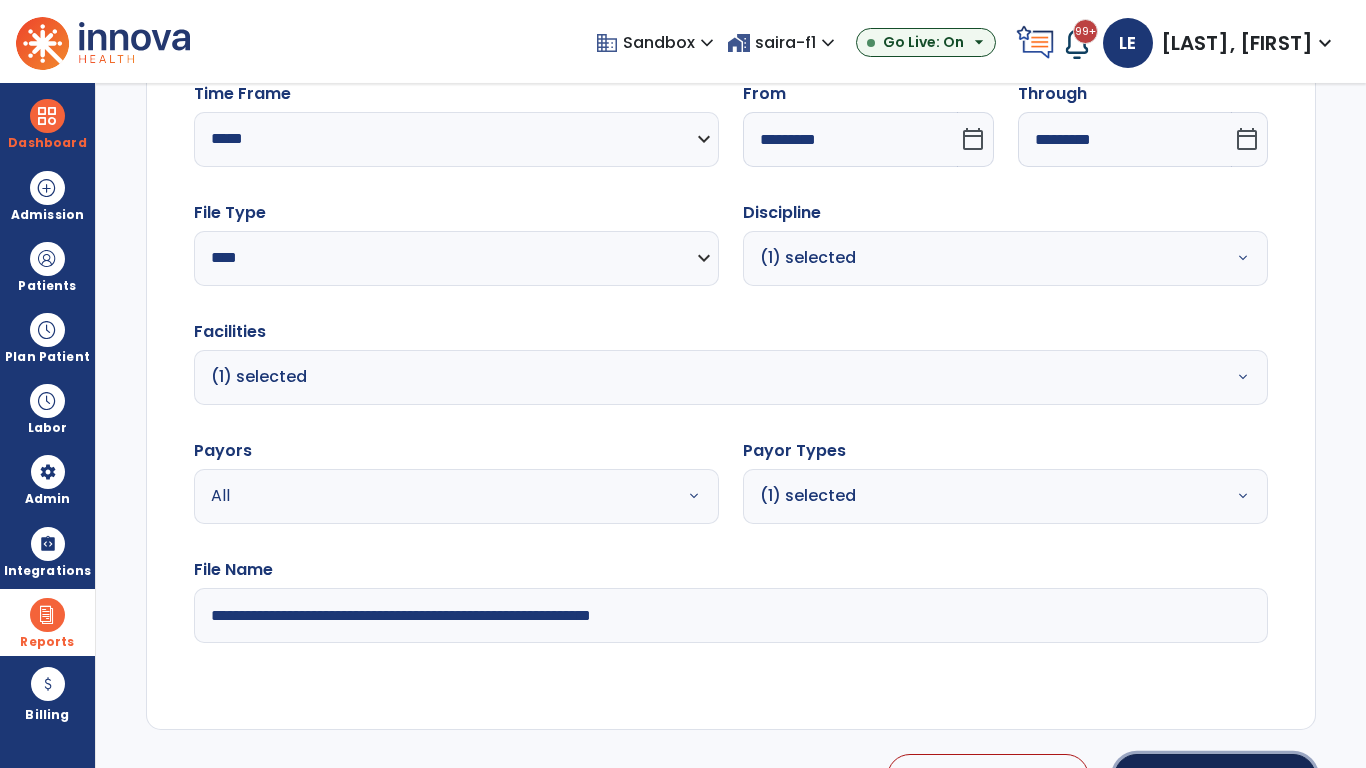 click on "Generate Report" 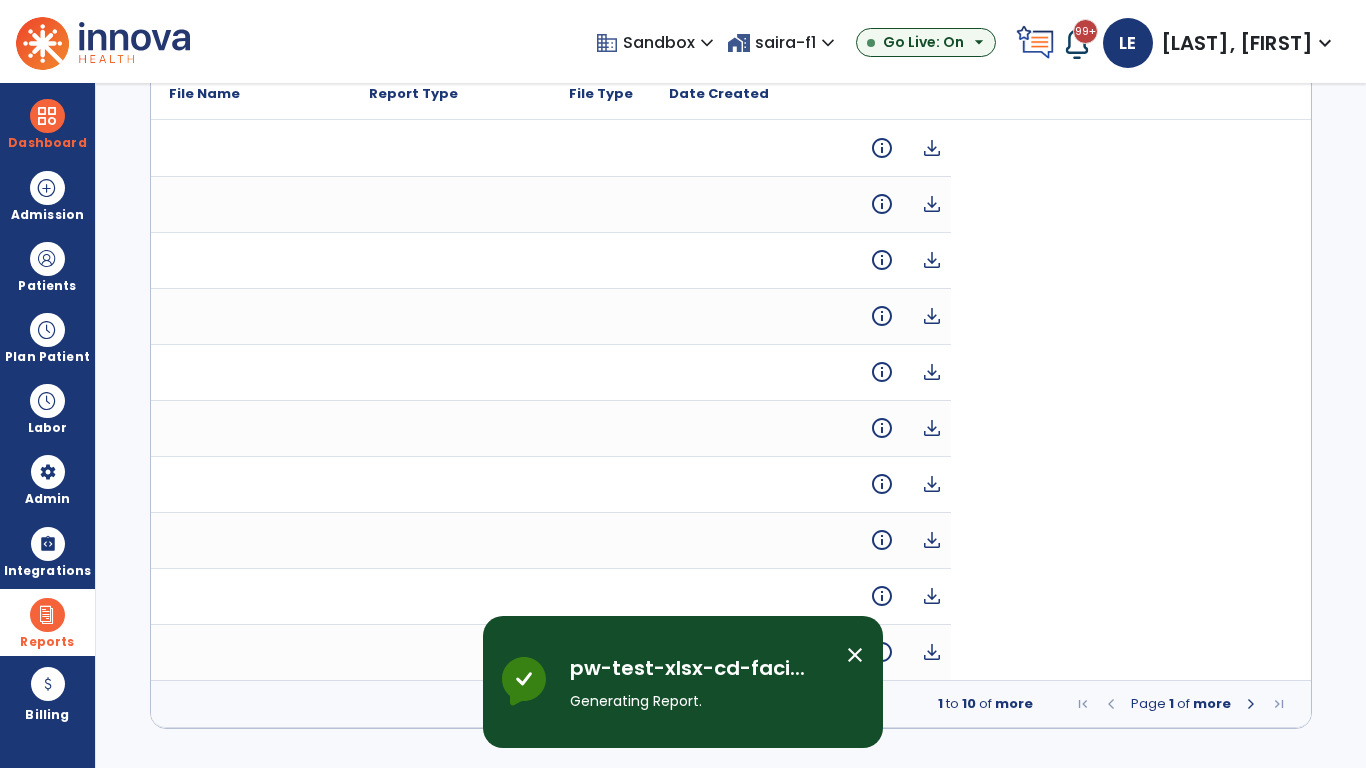 scroll, scrollTop: 0, scrollLeft: 0, axis: both 